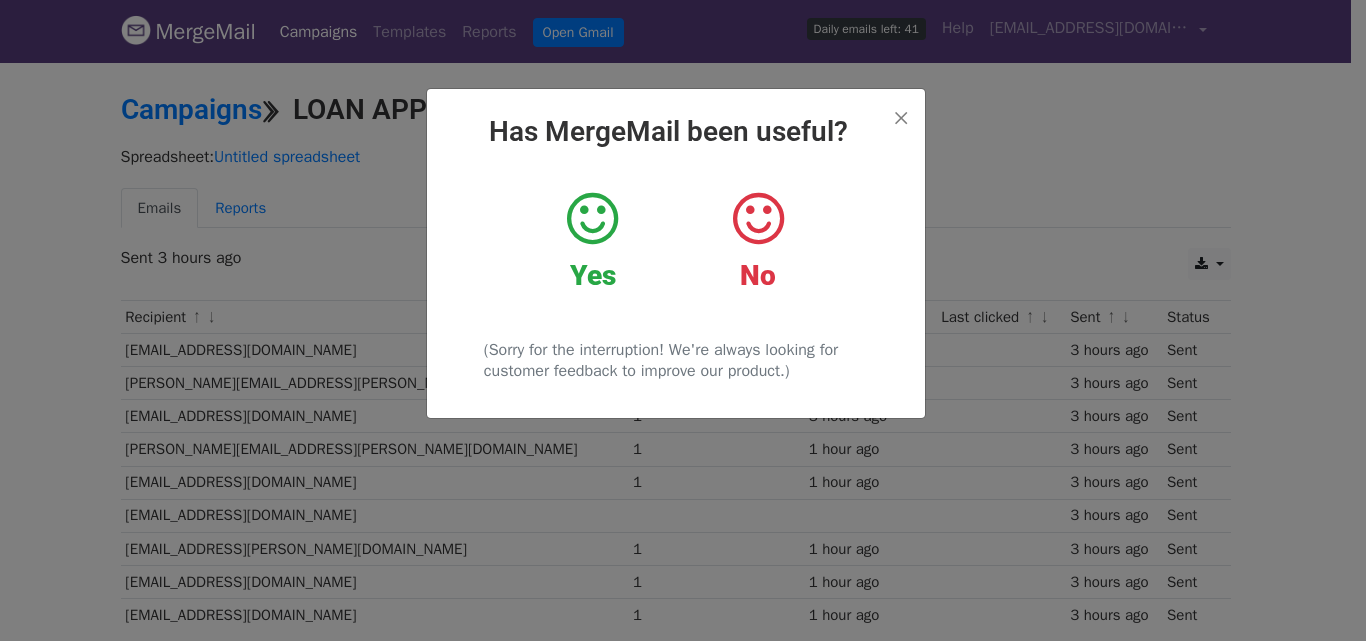 scroll, scrollTop: 0, scrollLeft: 0, axis: both 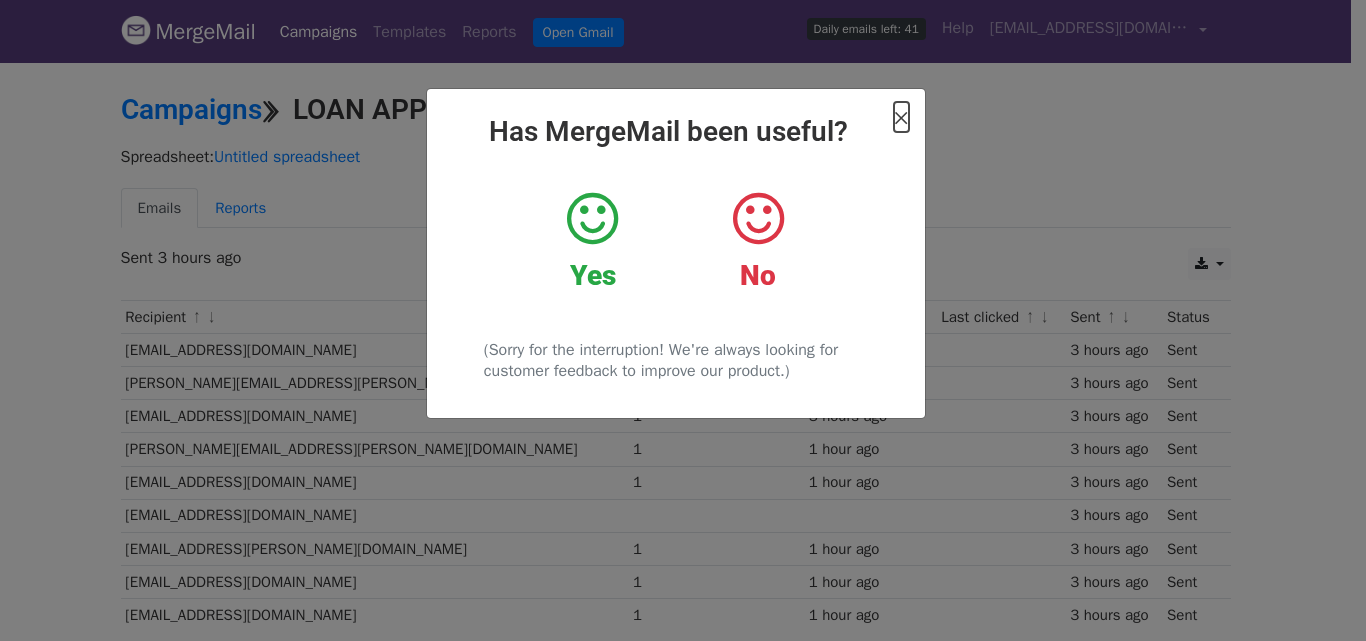 click on "×" at bounding box center (901, 117) 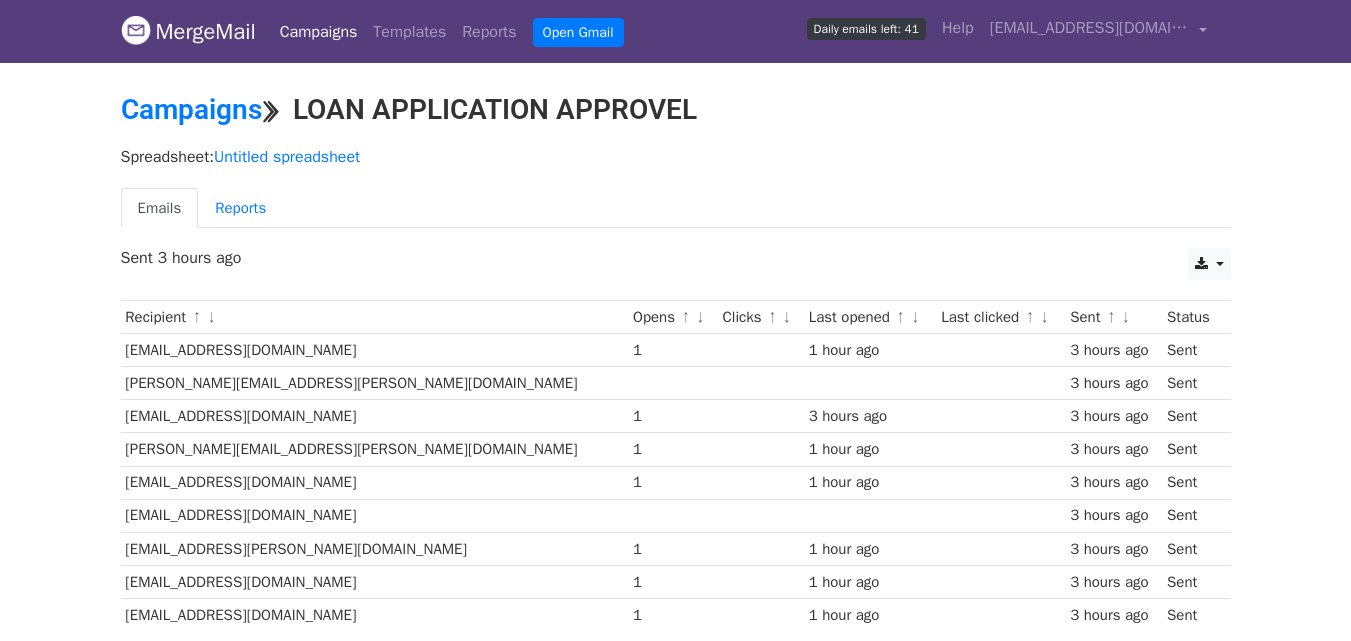 scroll, scrollTop: 0, scrollLeft: 0, axis: both 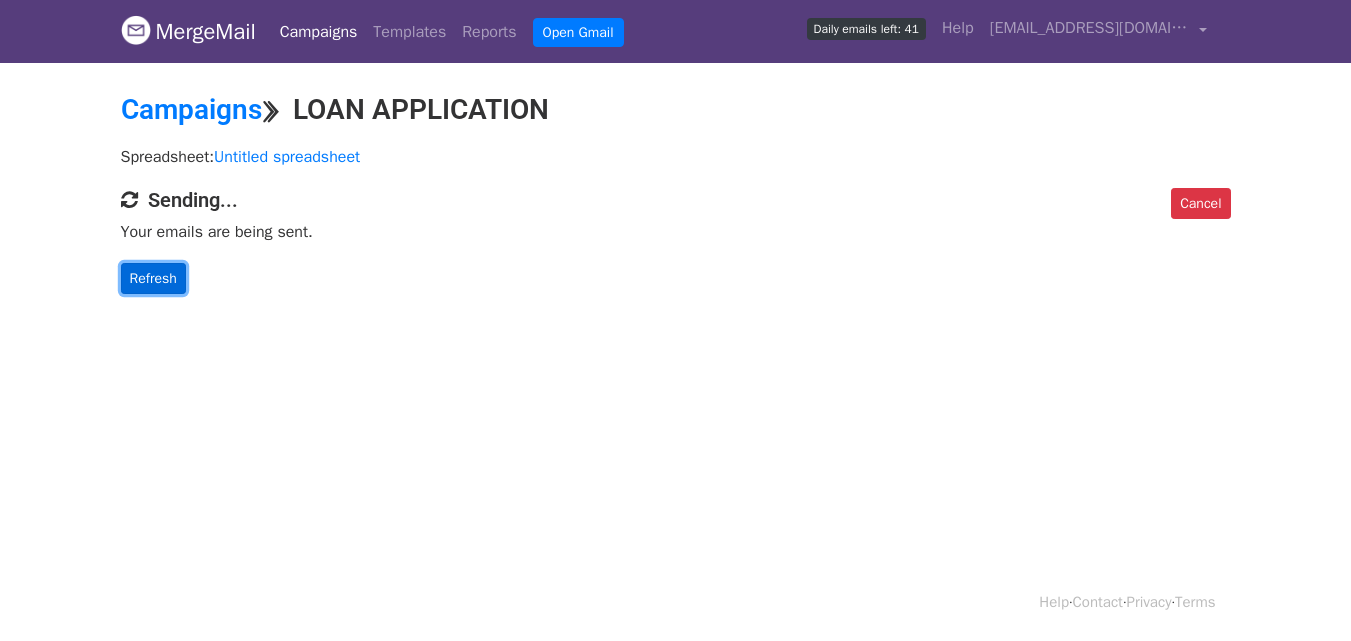 click on "Refresh" at bounding box center (153, 278) 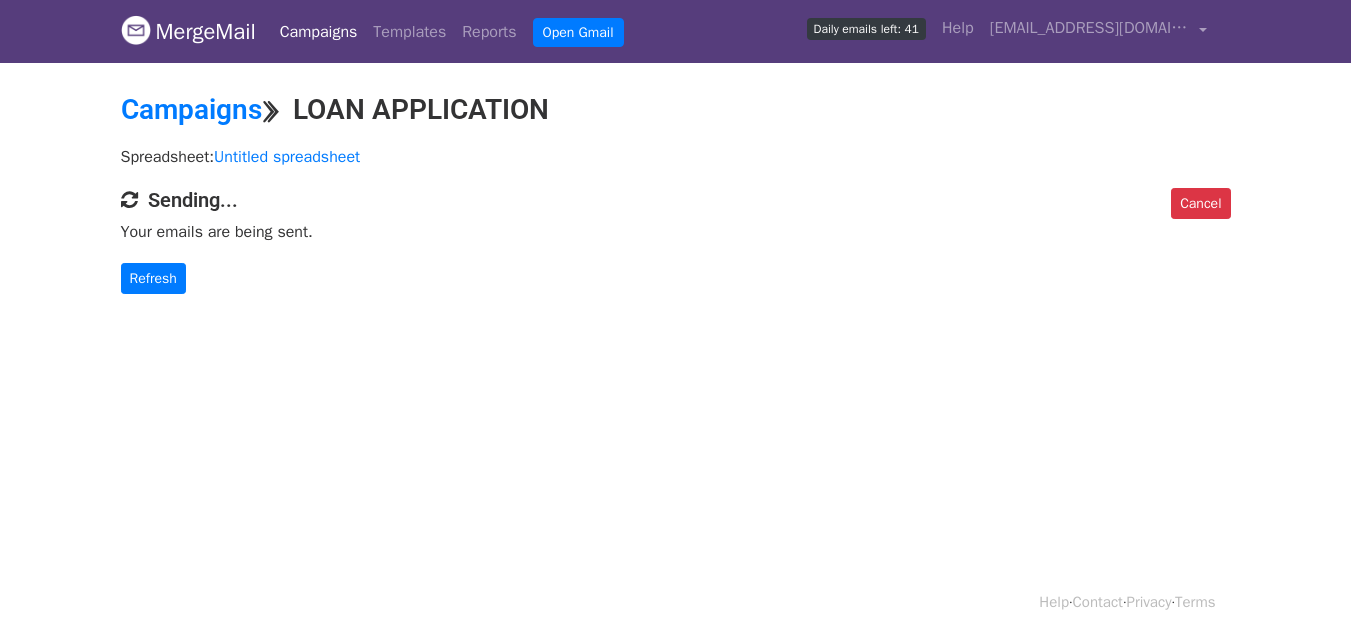 scroll, scrollTop: 0, scrollLeft: 0, axis: both 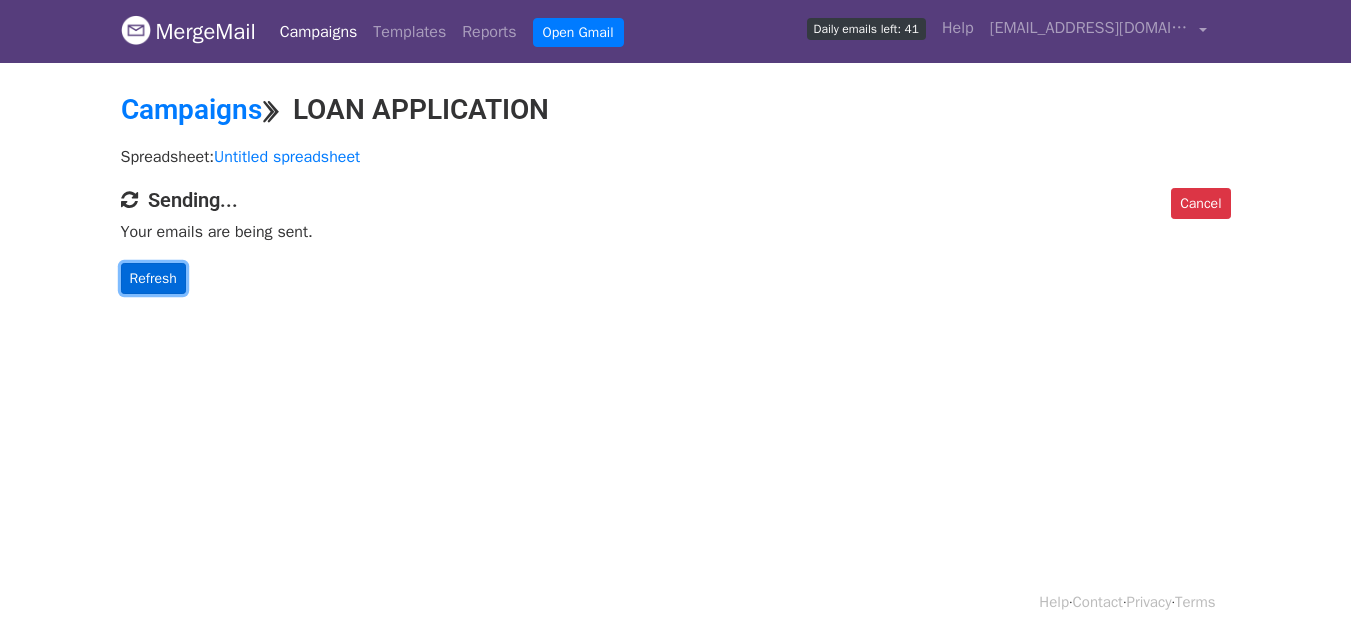 click on "Refresh" at bounding box center [153, 278] 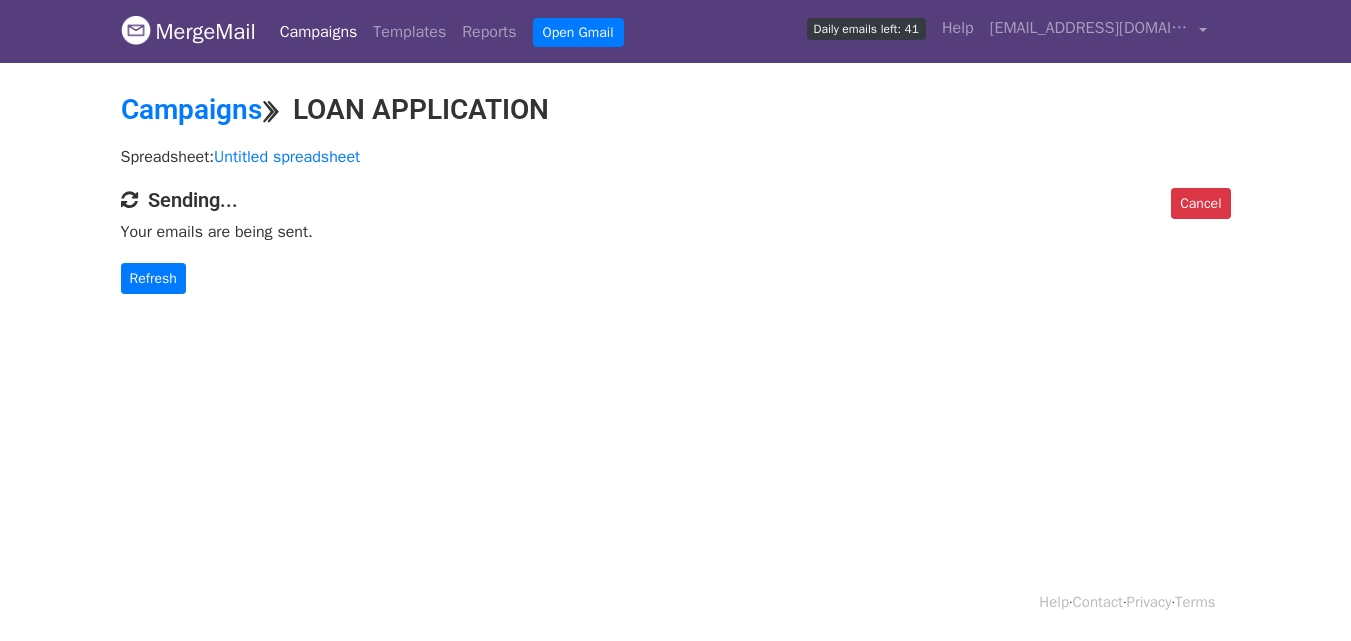 scroll, scrollTop: 0, scrollLeft: 0, axis: both 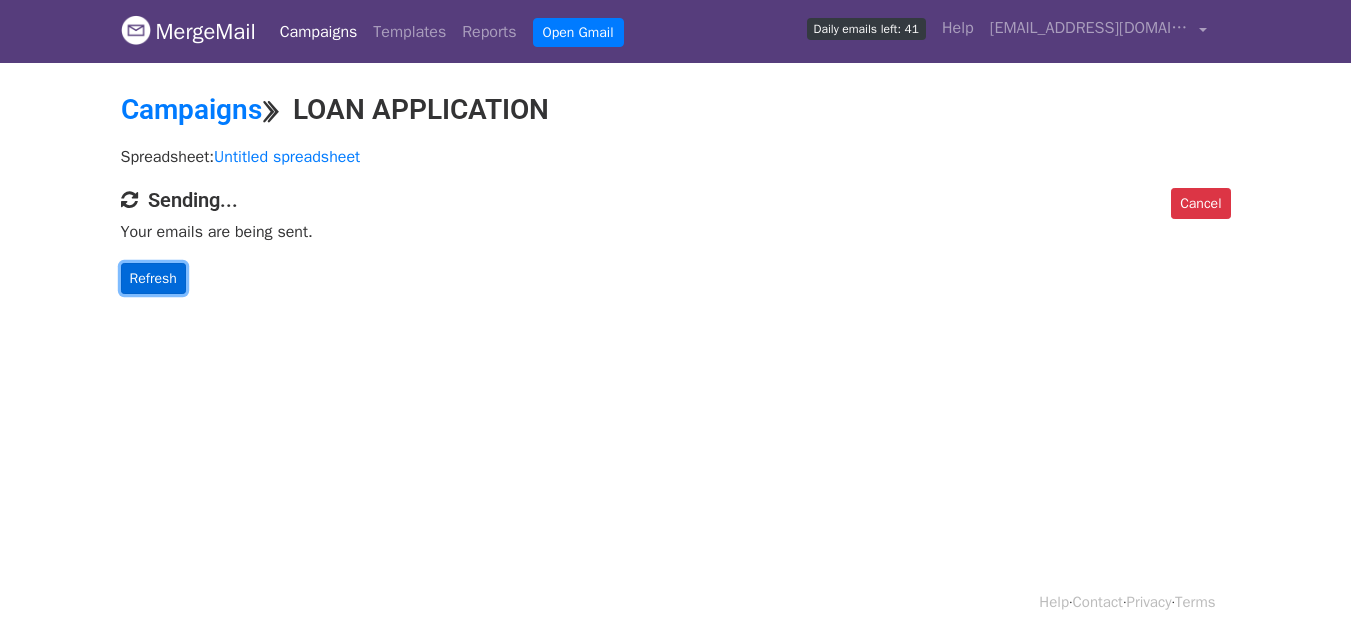 click on "Refresh" at bounding box center (153, 278) 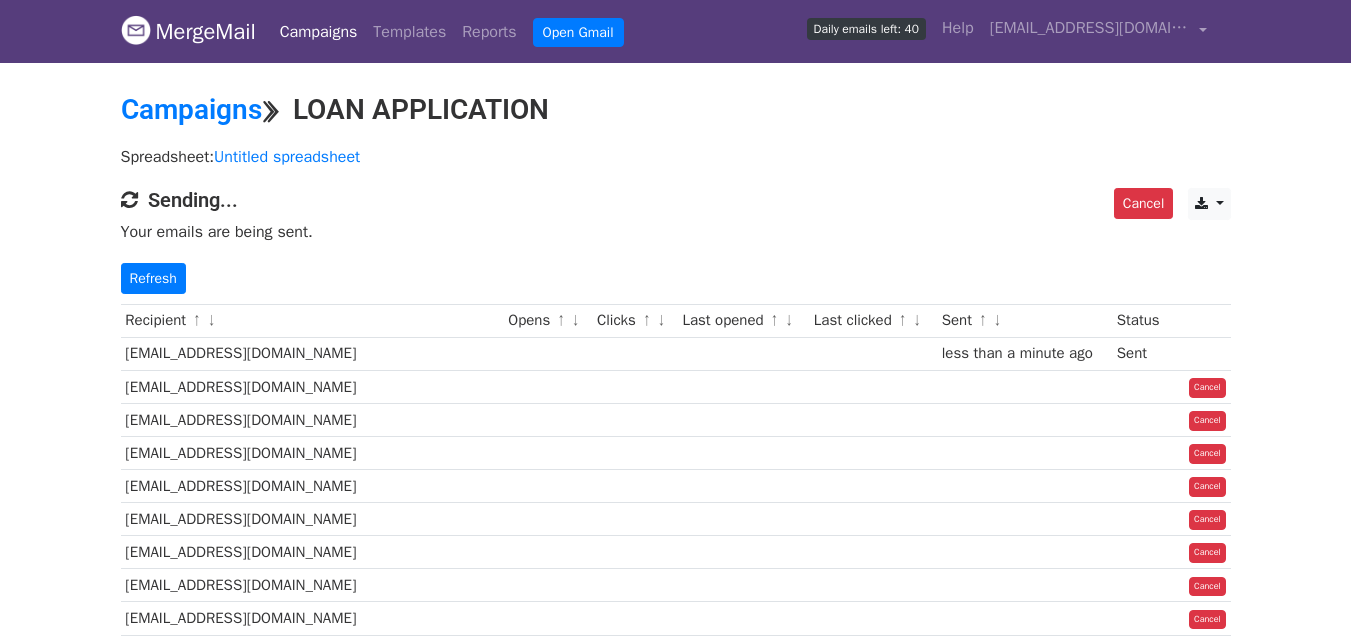 scroll, scrollTop: 0, scrollLeft: 0, axis: both 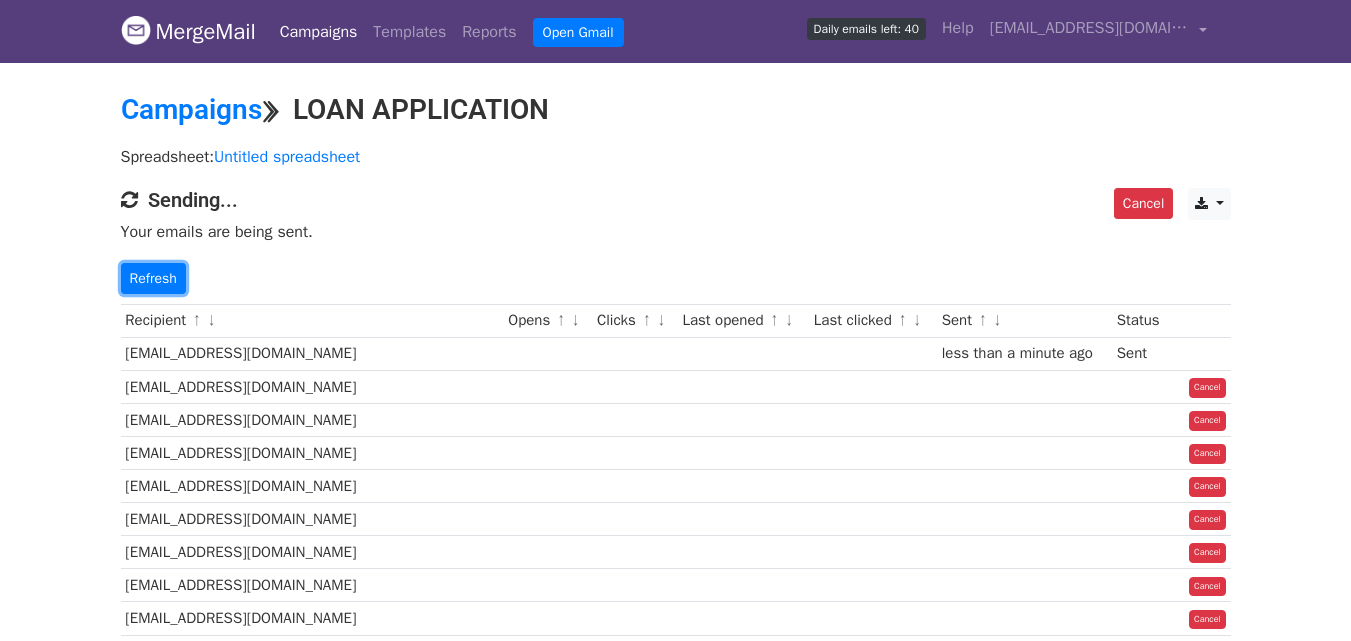 click on "Refresh" at bounding box center [153, 278] 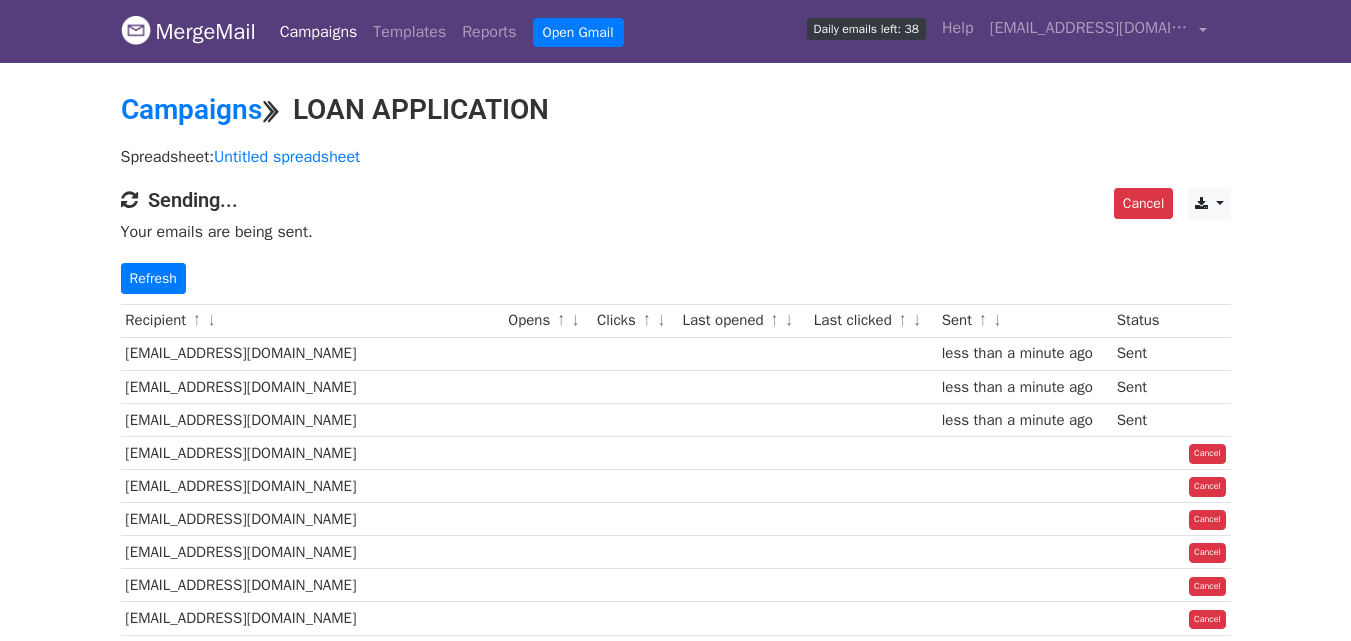 scroll, scrollTop: 0, scrollLeft: 0, axis: both 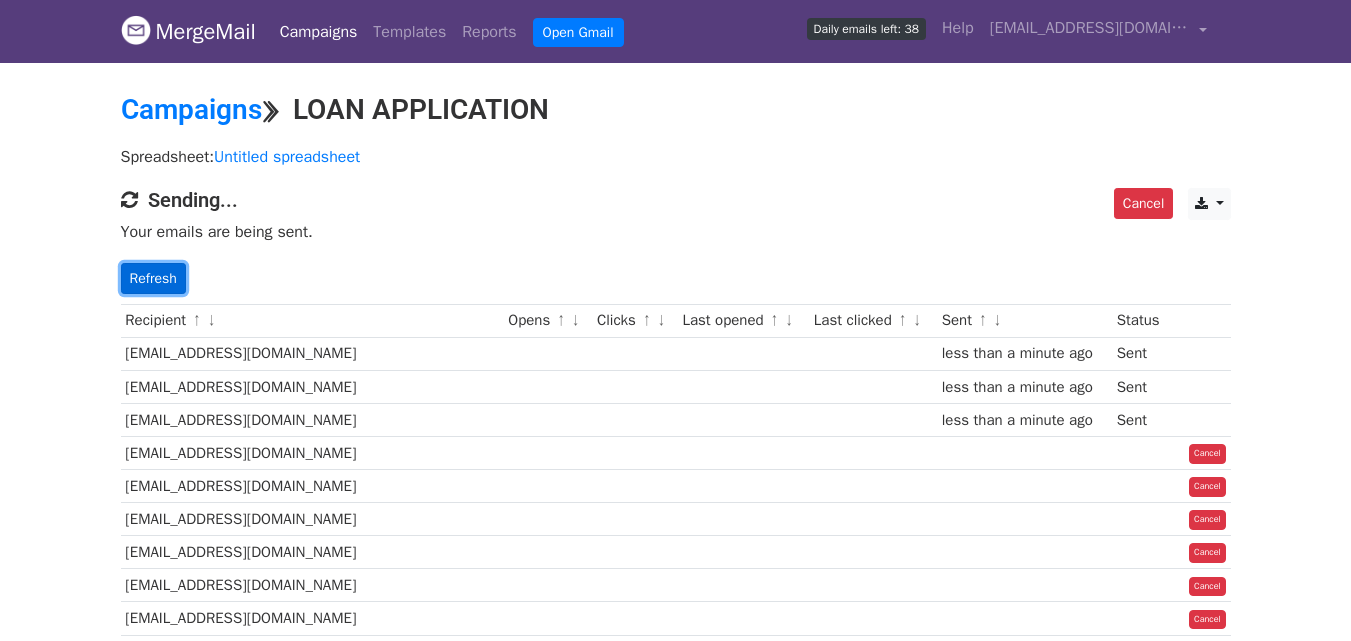 click on "Refresh" at bounding box center (153, 278) 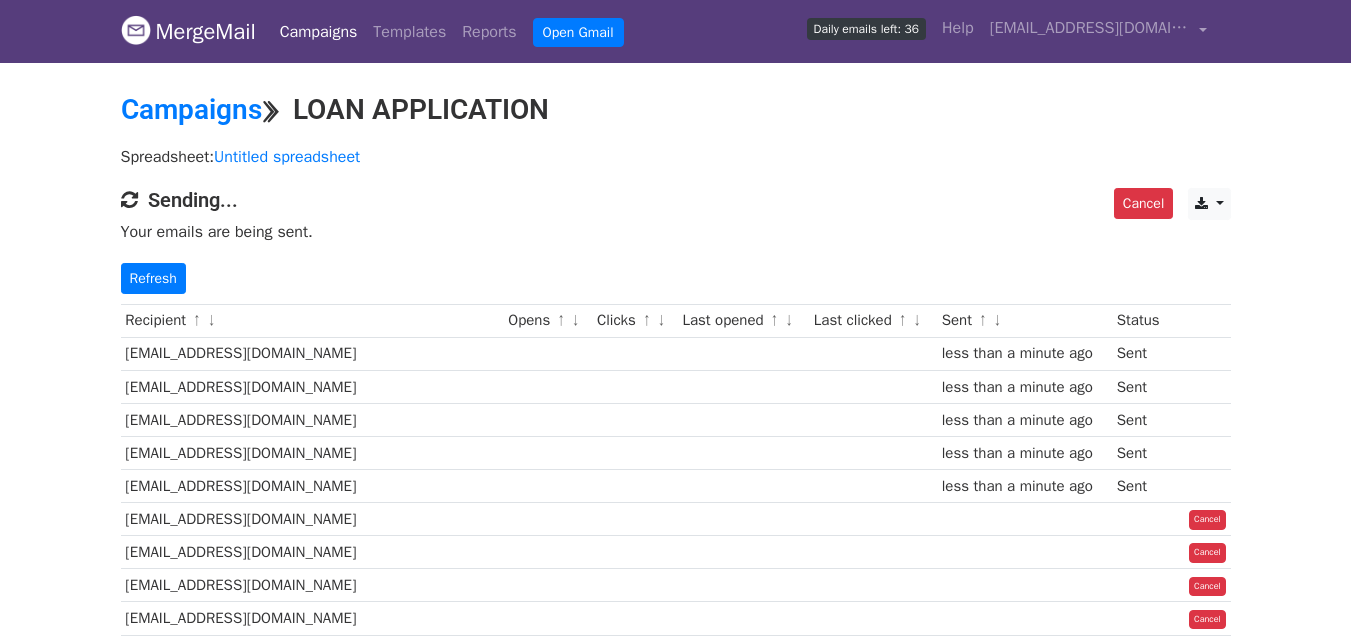 scroll, scrollTop: 0, scrollLeft: 0, axis: both 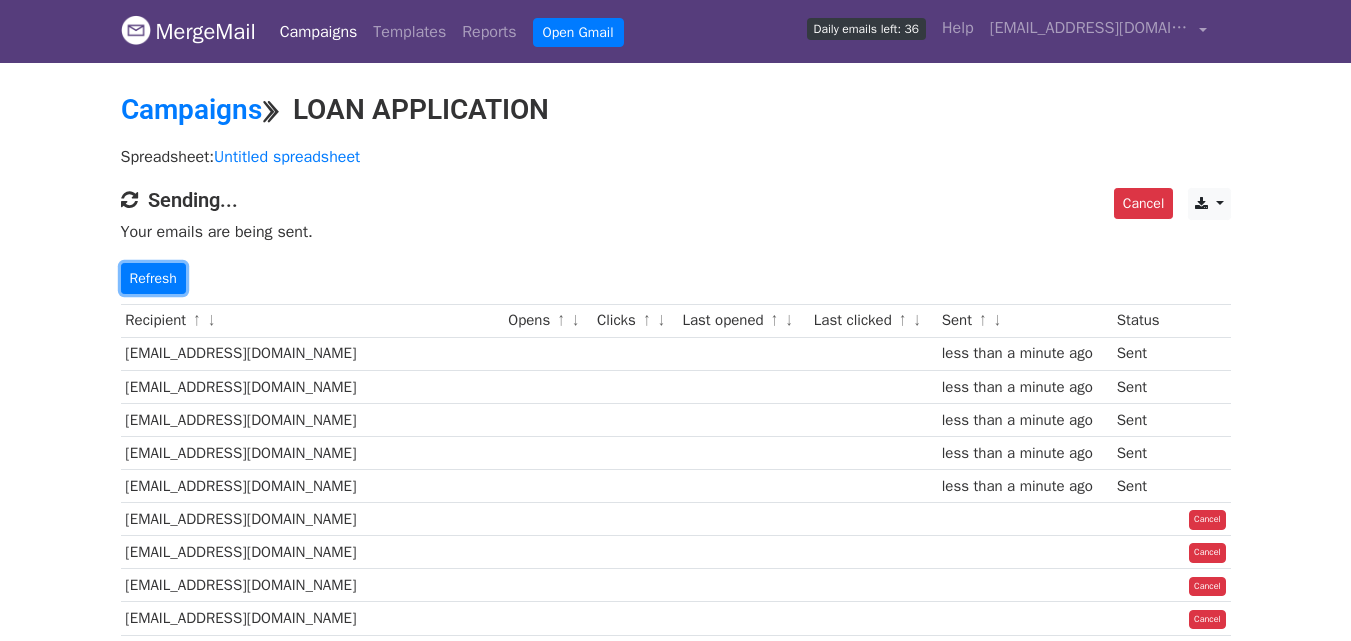 click on "Refresh" at bounding box center [153, 278] 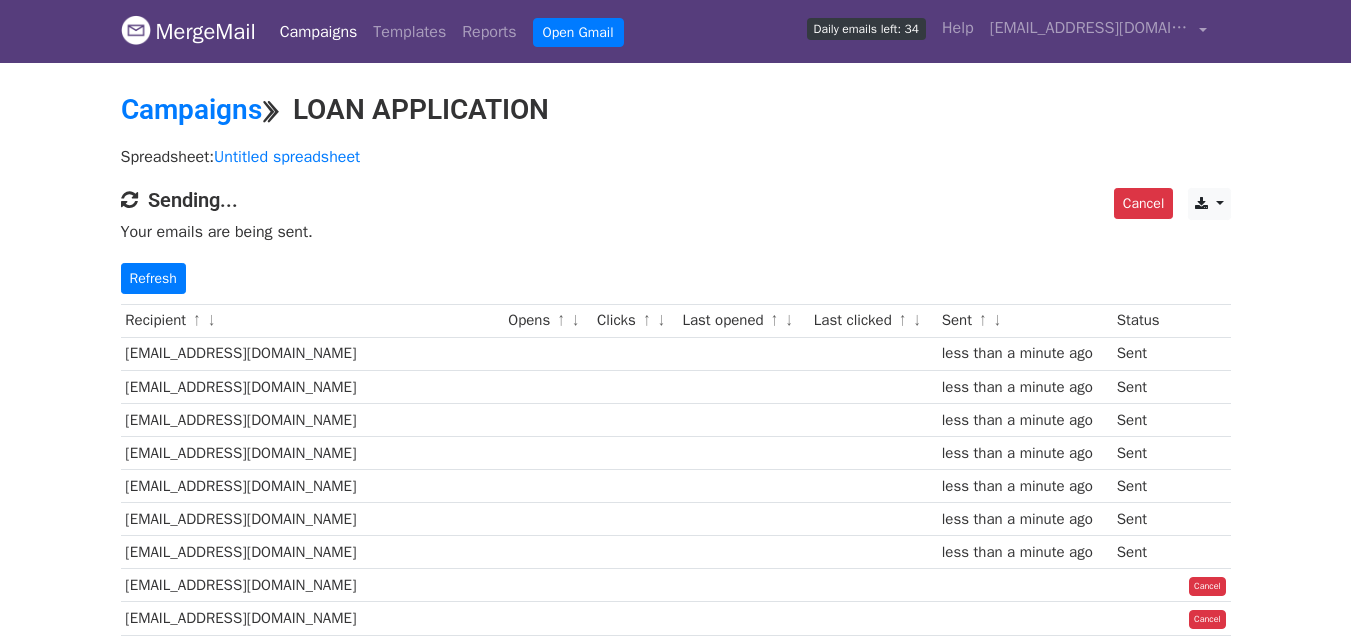 scroll, scrollTop: 0, scrollLeft: 0, axis: both 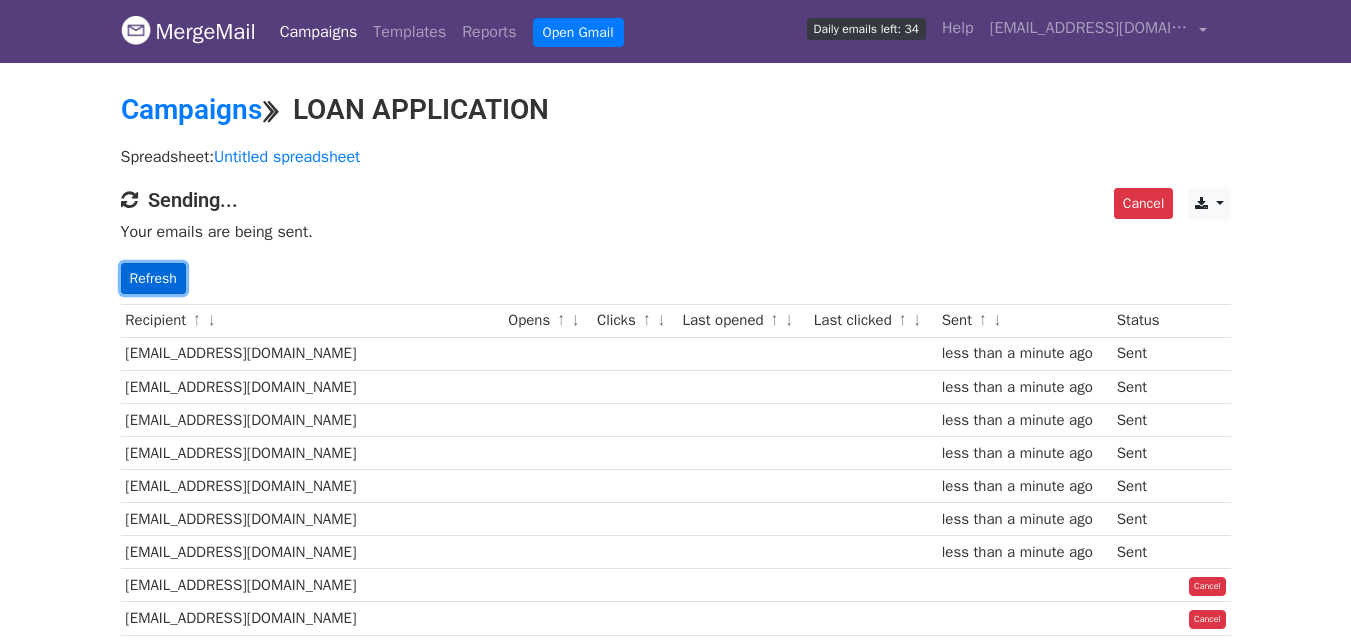 click on "Refresh" at bounding box center [153, 278] 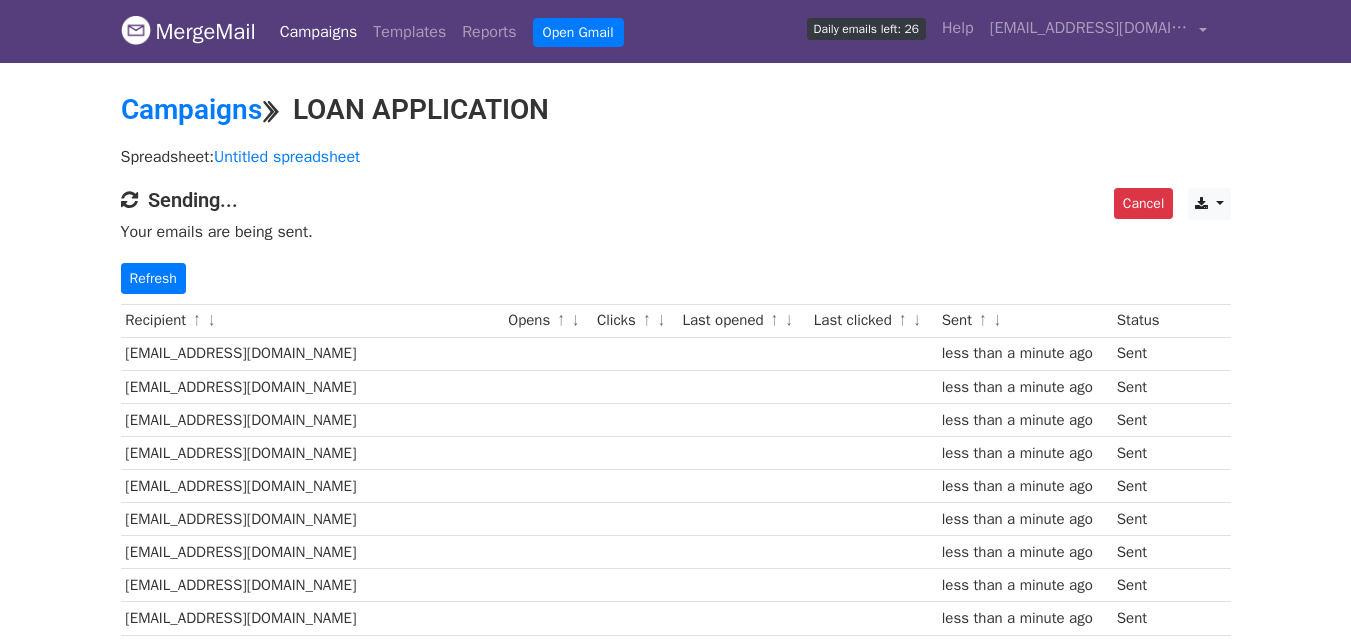 scroll, scrollTop: 0, scrollLeft: 0, axis: both 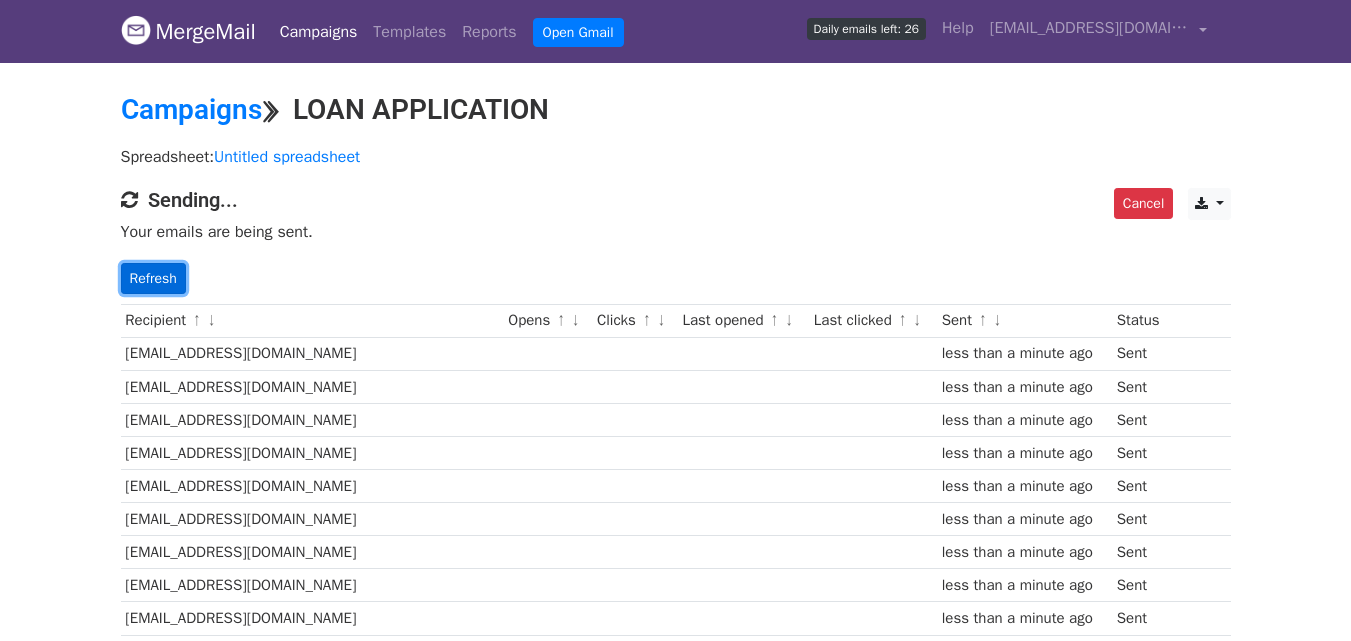 click on "Refresh" at bounding box center [153, 278] 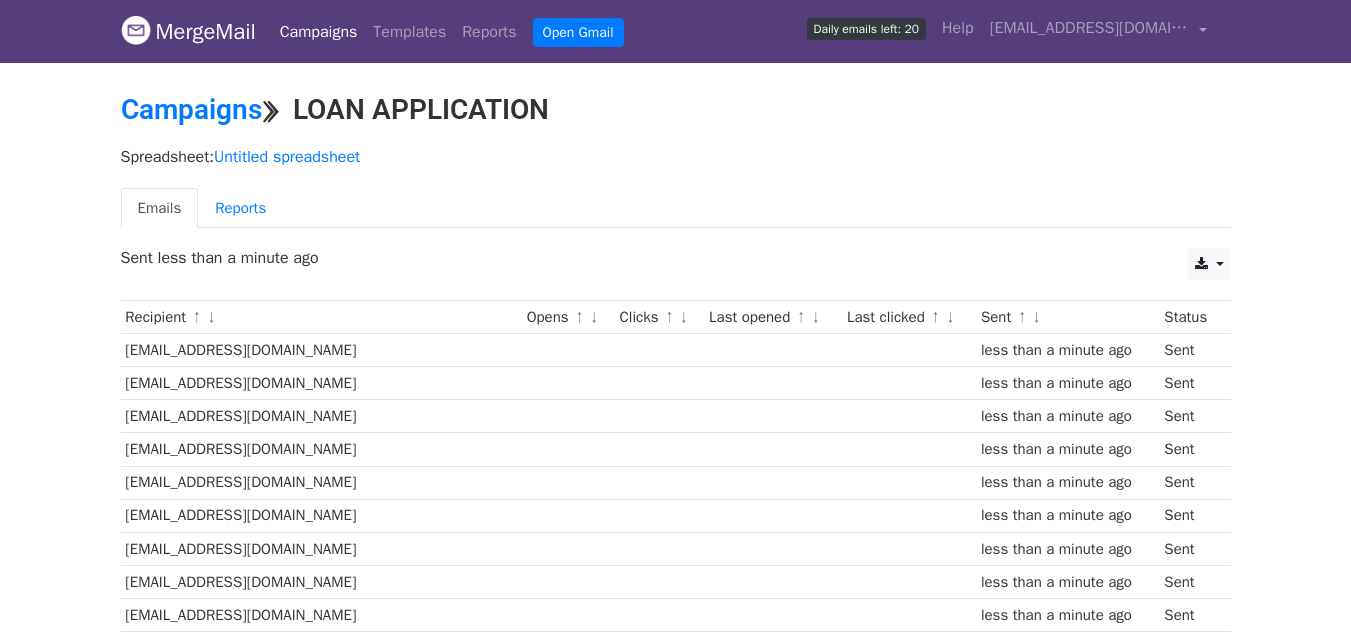 scroll, scrollTop: 0, scrollLeft: 0, axis: both 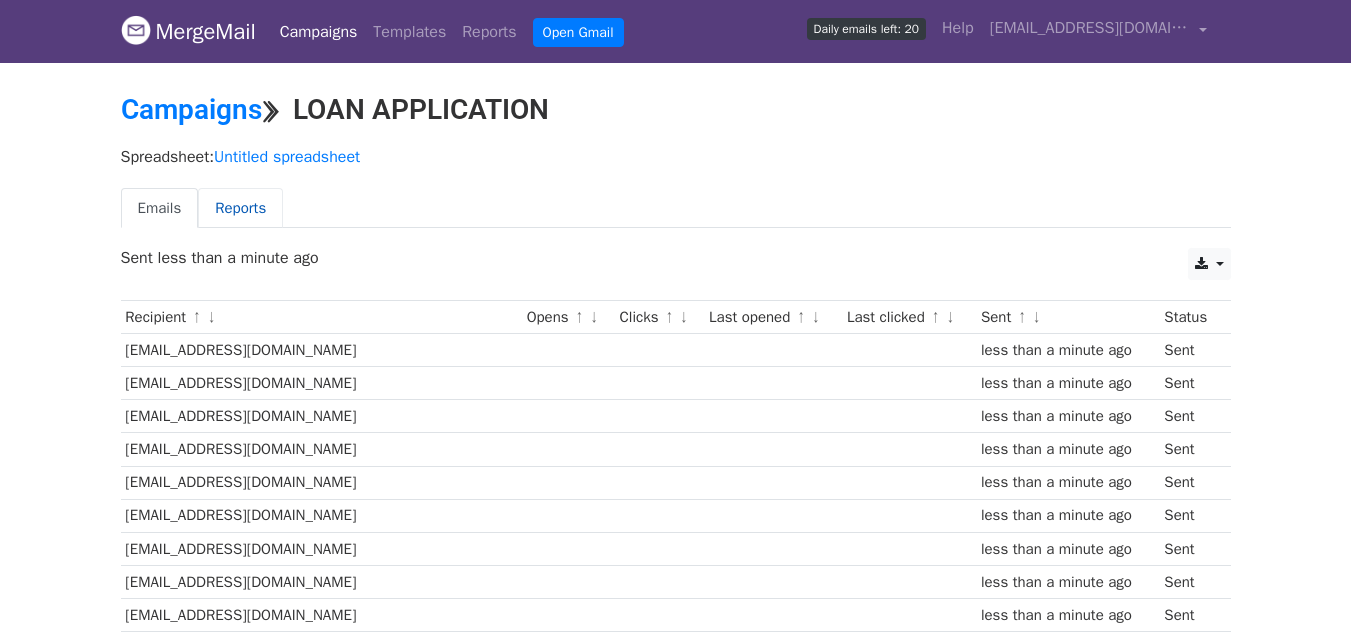 click on "Reports" at bounding box center [240, 208] 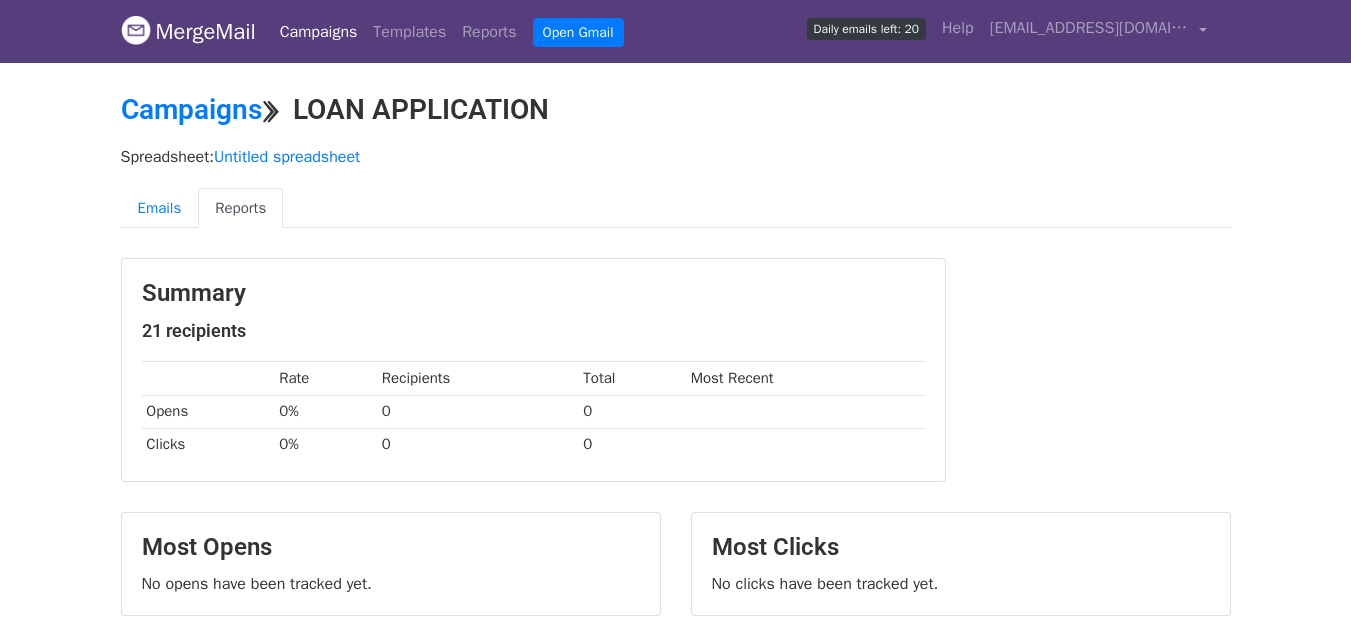 scroll, scrollTop: 0, scrollLeft: 0, axis: both 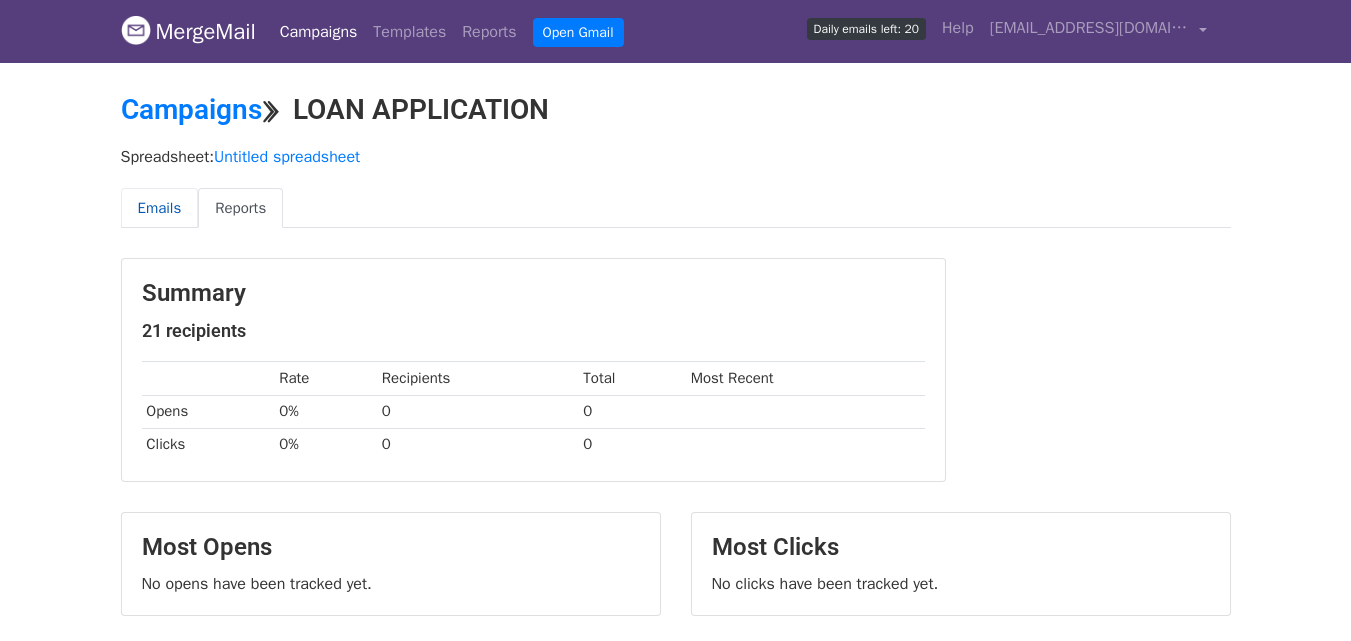 click on "Emails" at bounding box center [160, 208] 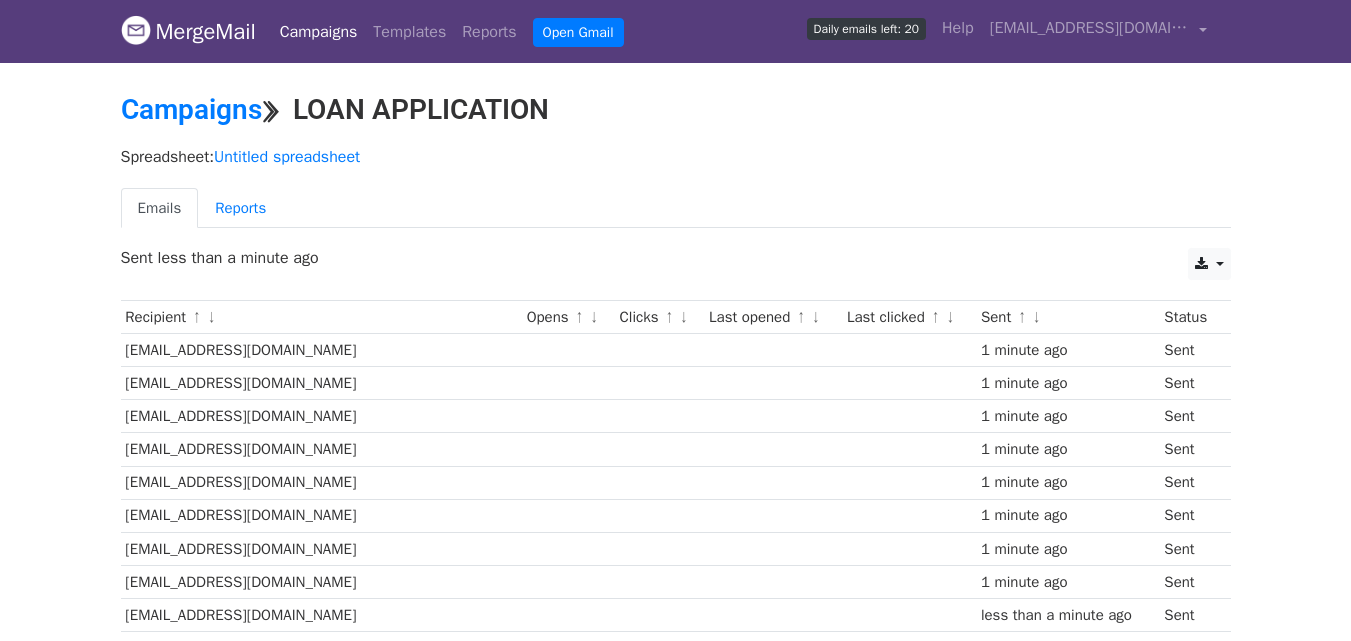 scroll, scrollTop: 0, scrollLeft: 0, axis: both 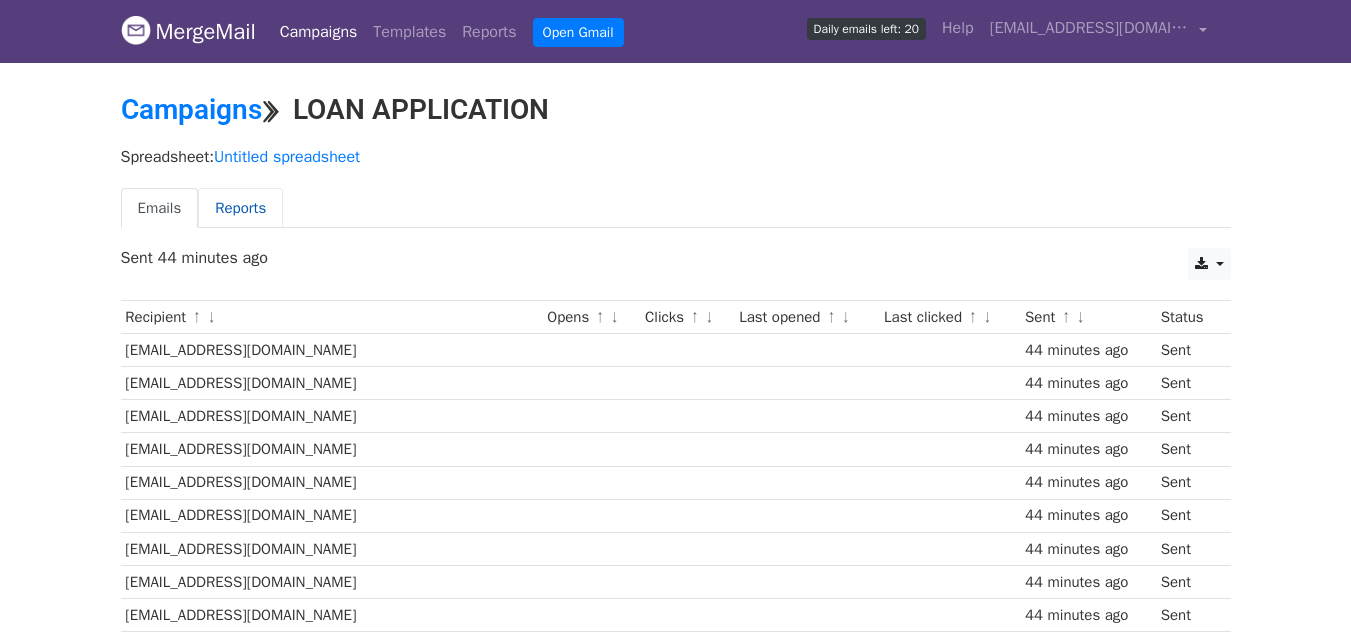 click on "Reports" at bounding box center [240, 208] 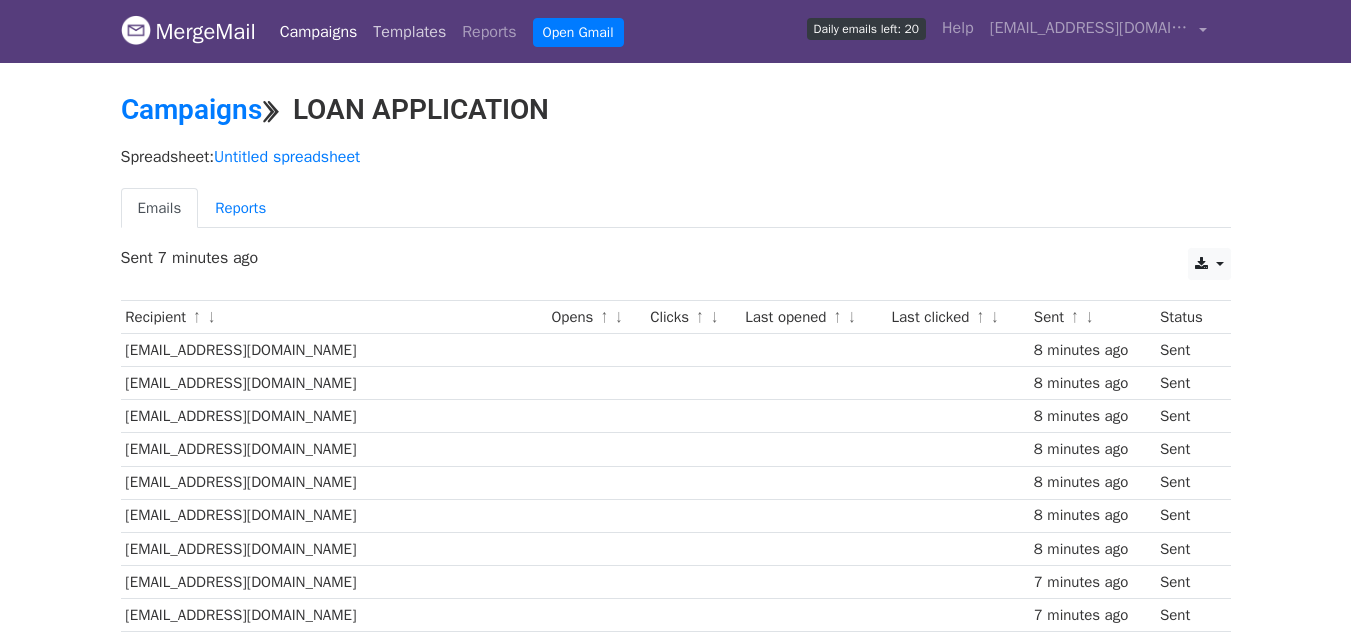 scroll, scrollTop: 0, scrollLeft: 0, axis: both 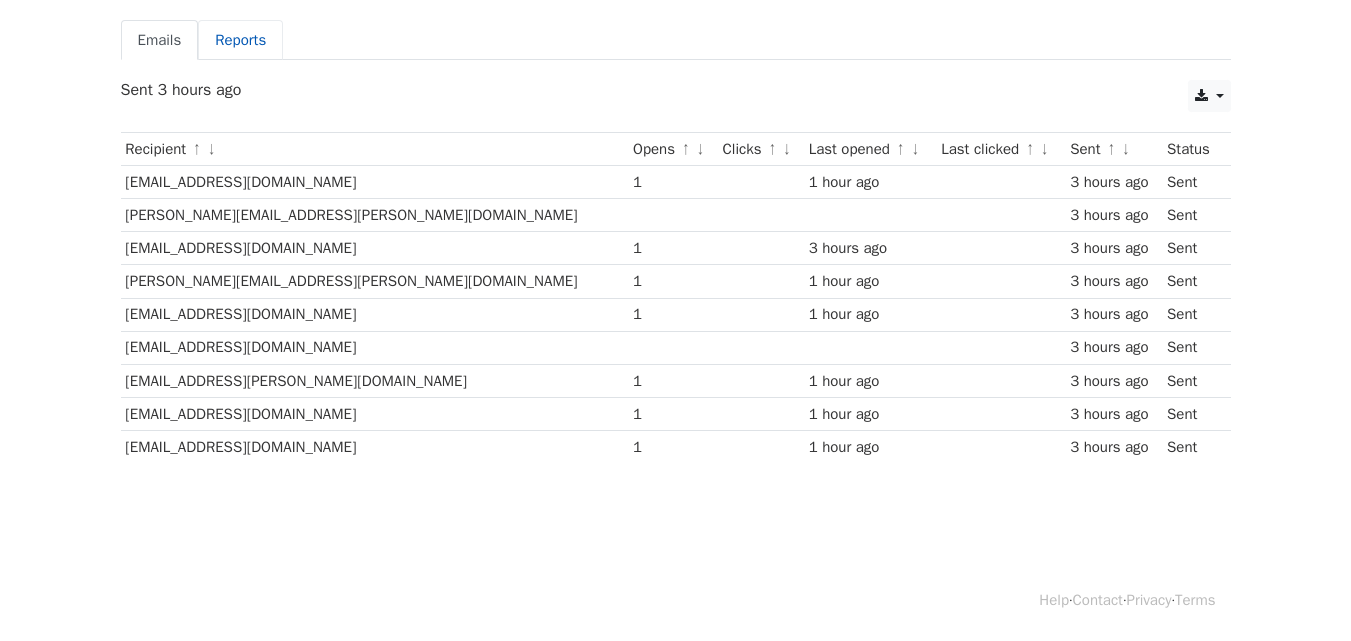 click on "Reports" at bounding box center (240, 40) 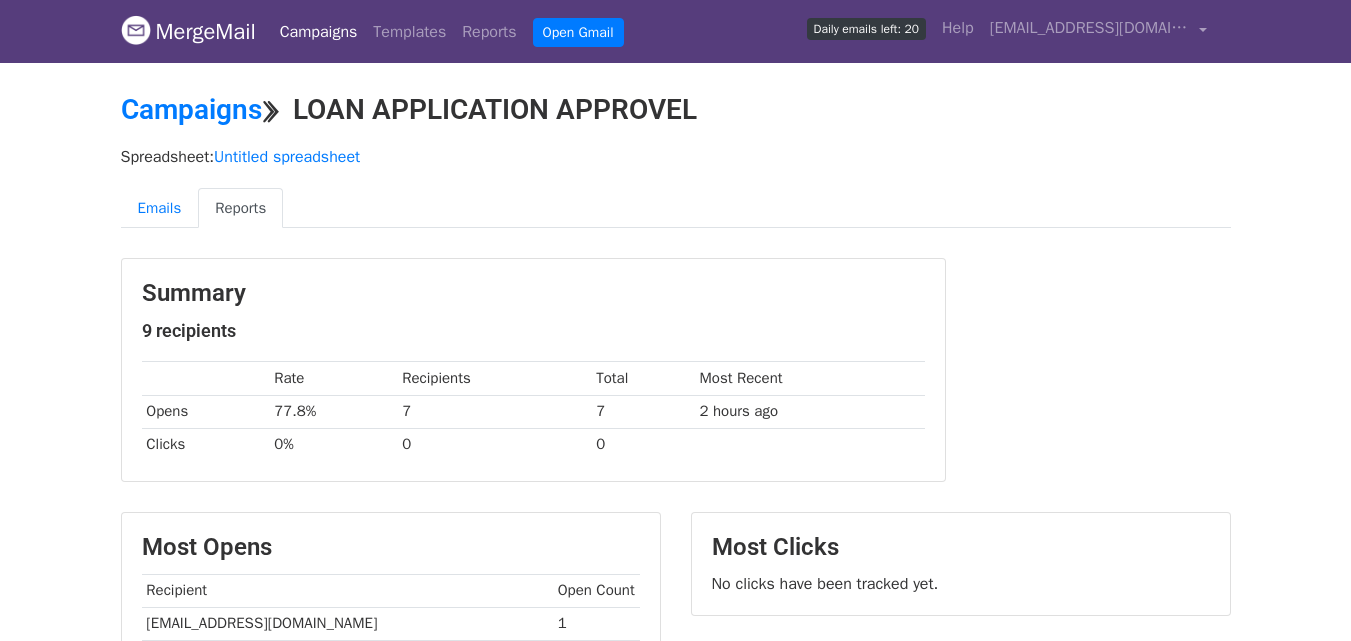 scroll, scrollTop: 0, scrollLeft: 0, axis: both 